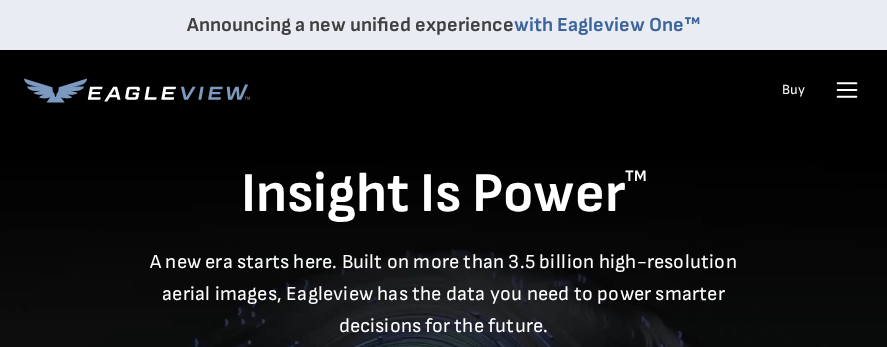 scroll, scrollTop: 0, scrollLeft: 0, axis: both 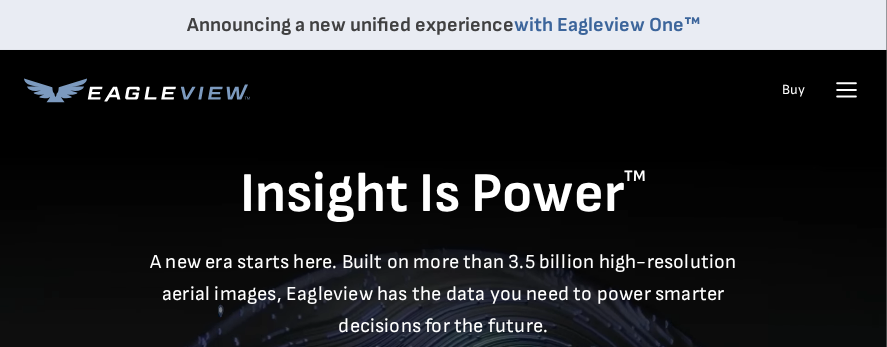 click on "Buy" at bounding box center [793, 90] 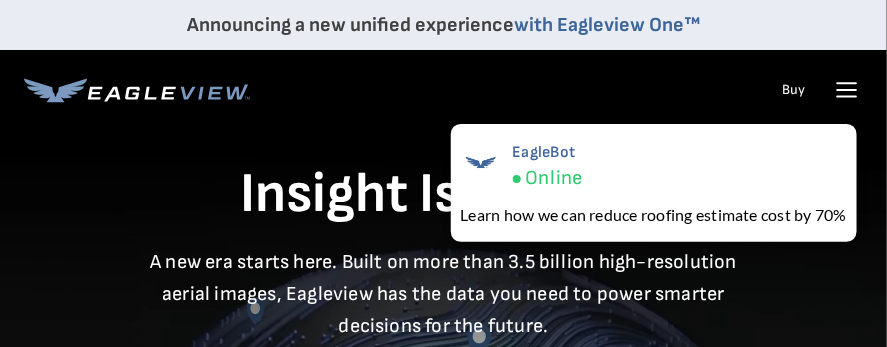 click on "Buy" at bounding box center [793, 90] 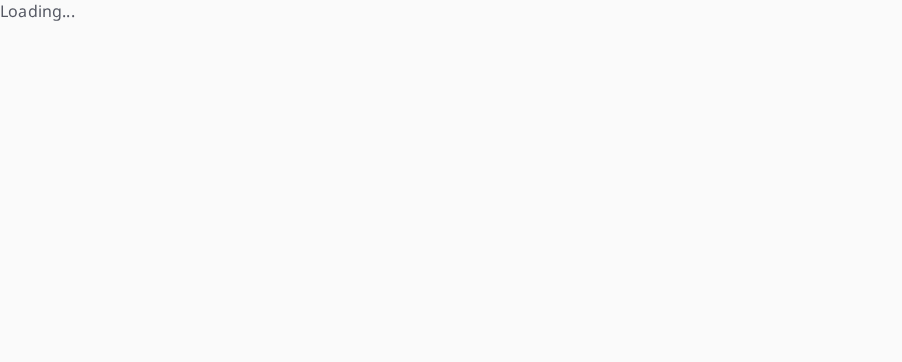 scroll, scrollTop: 0, scrollLeft: 0, axis: both 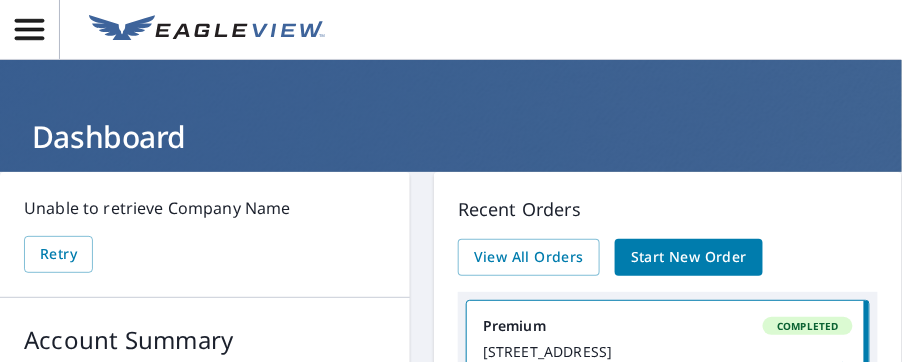 click on "Start New Order" at bounding box center [689, 257] 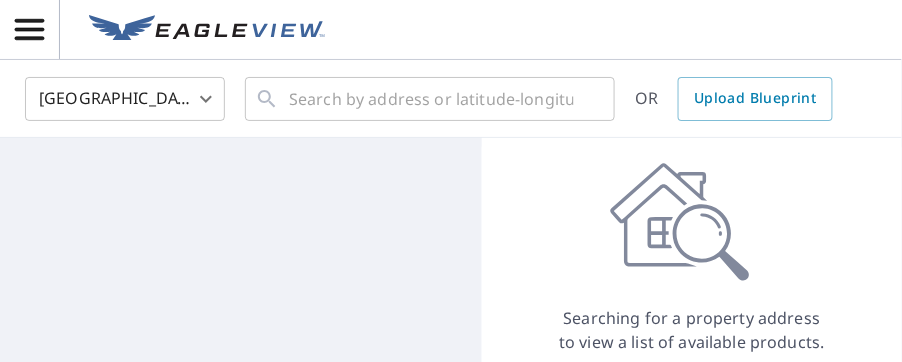 click 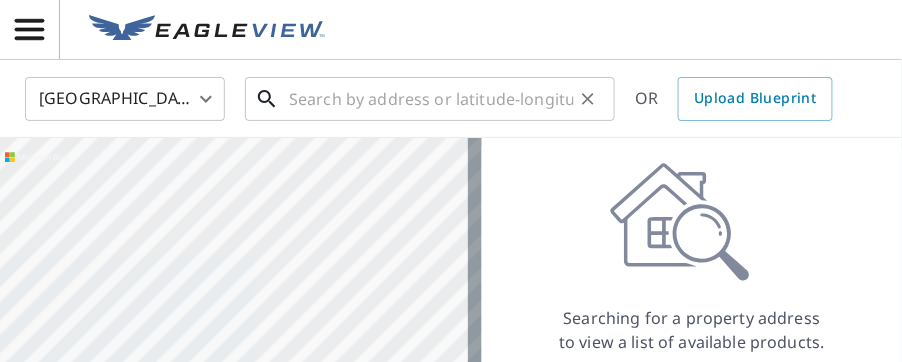 click at bounding box center [431, 99] 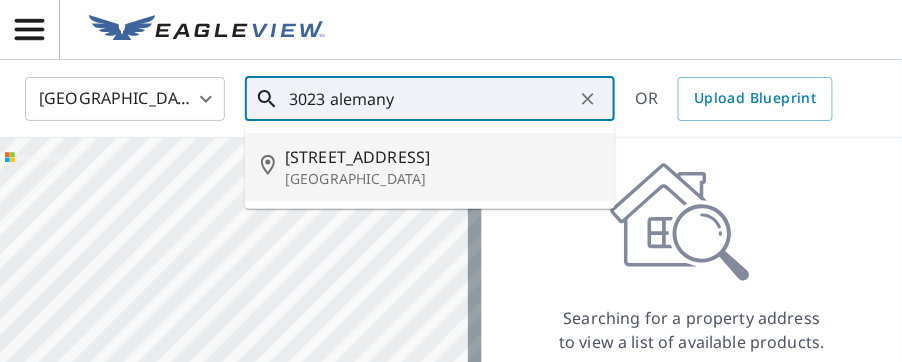 click on "[STREET_ADDRESS]" at bounding box center [442, 157] 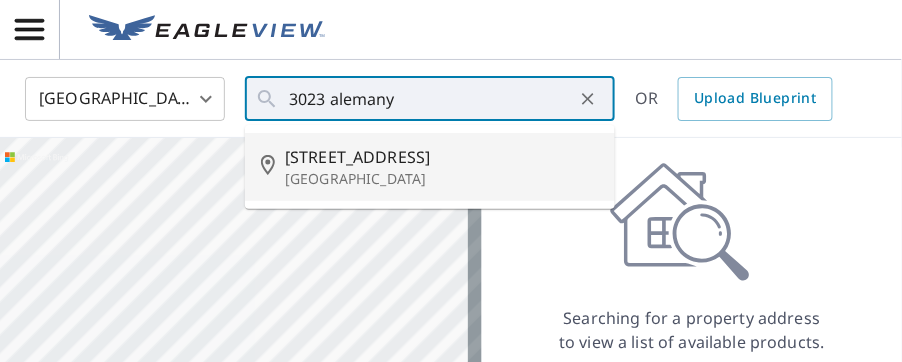type on "[STREET_ADDRESS]" 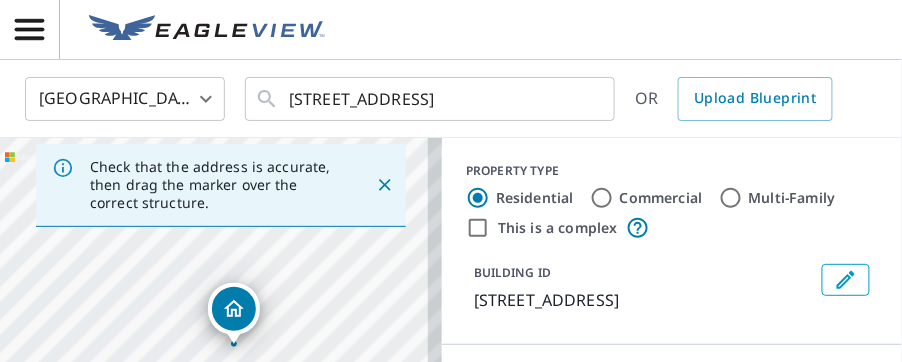 scroll, scrollTop: 100, scrollLeft: 0, axis: vertical 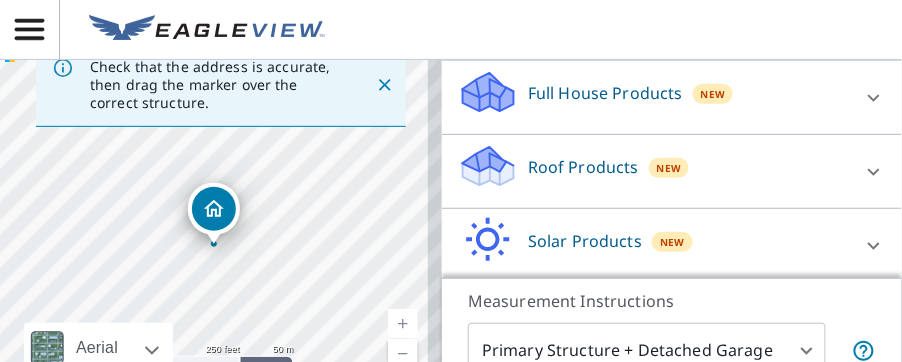 click on "Roof Products" at bounding box center [583, 167] 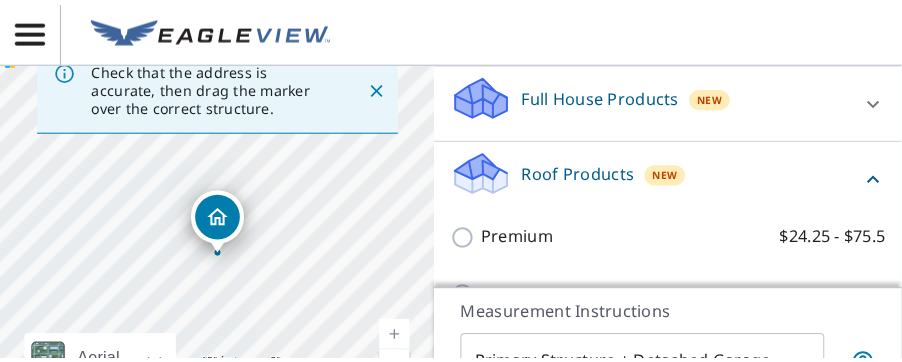 scroll, scrollTop: 0, scrollLeft: 0, axis: both 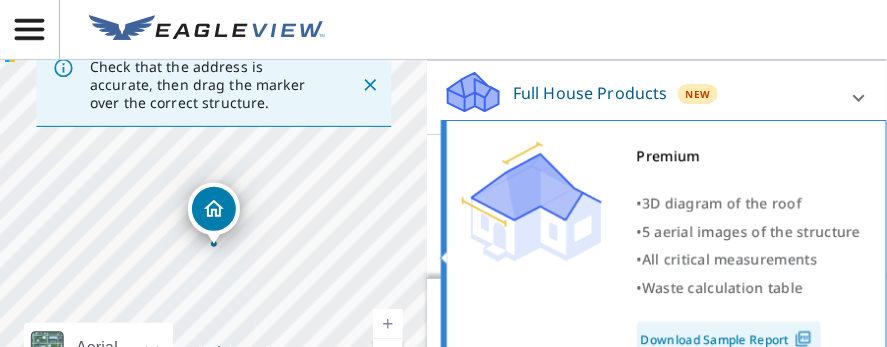 click on "Premium • 3D diagram of the roof • 5 aerial images of the structure • All critical measurements • Waste calculation table Download Sample Report" at bounding box center [664, 251] 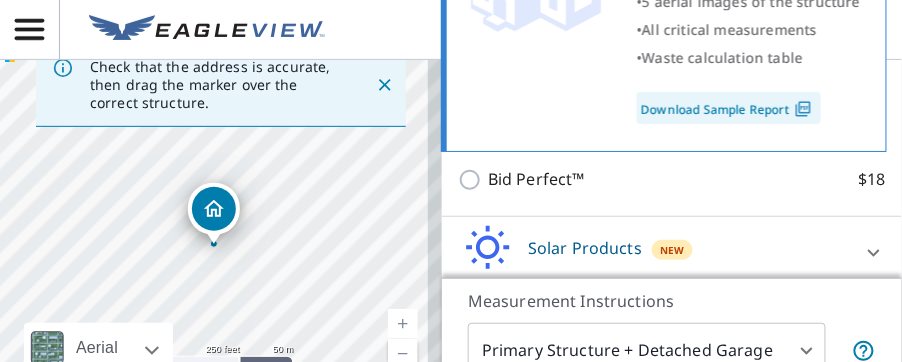 scroll, scrollTop: 569, scrollLeft: 0, axis: vertical 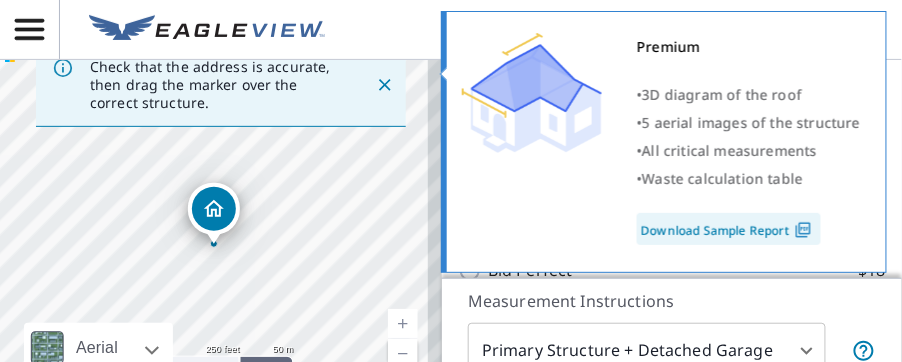 click on "Premium • 3D diagram of the roof • 5 aerial images of the structure • All critical measurements • Waste calculation table Download Sample Report" at bounding box center [664, 142] 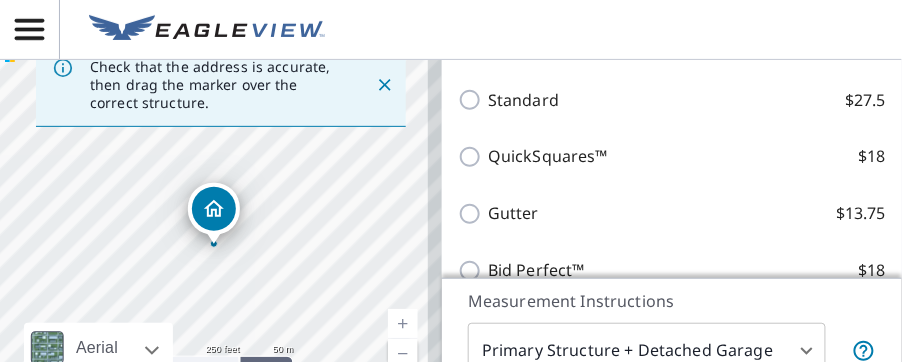 click 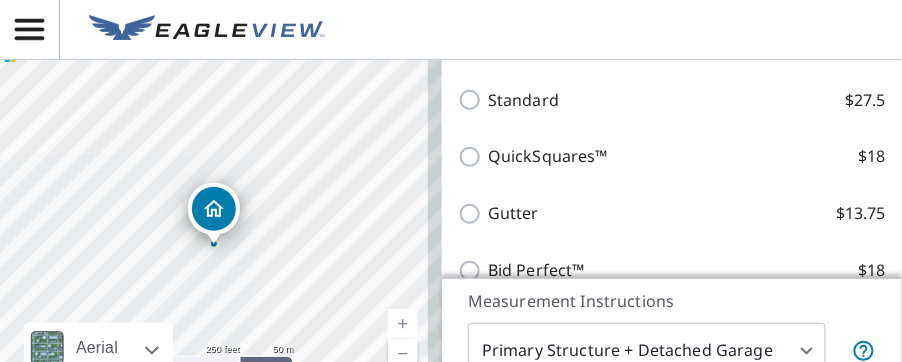 click 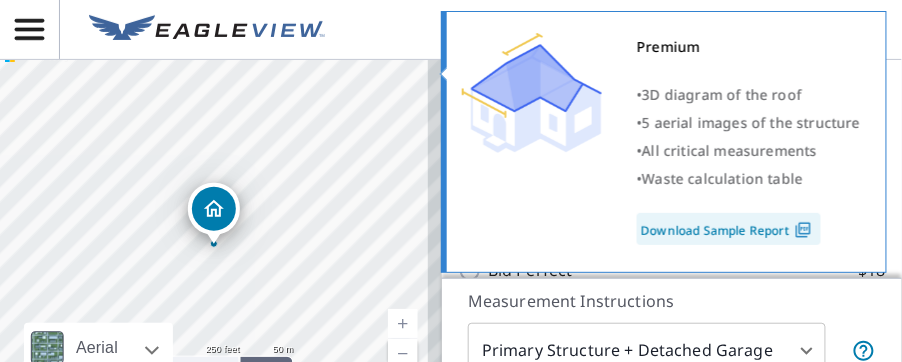 click on "Premium • 3D diagram of the roof • 5 aerial images of the structure • All critical measurements • Waste calculation table Download Sample Report" at bounding box center [664, 142] 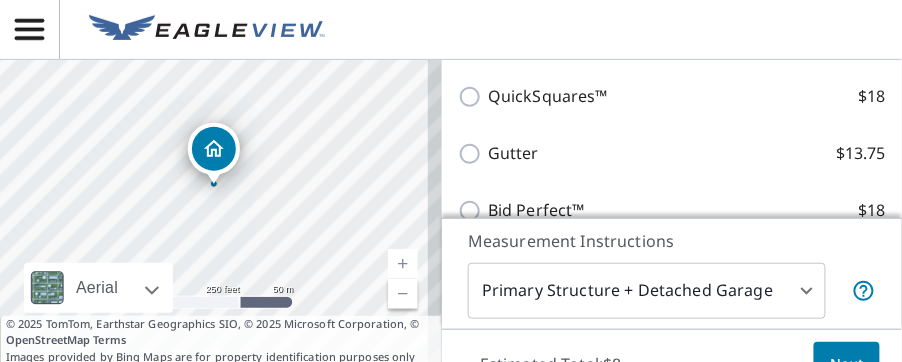 scroll, scrollTop: 276, scrollLeft: 0, axis: vertical 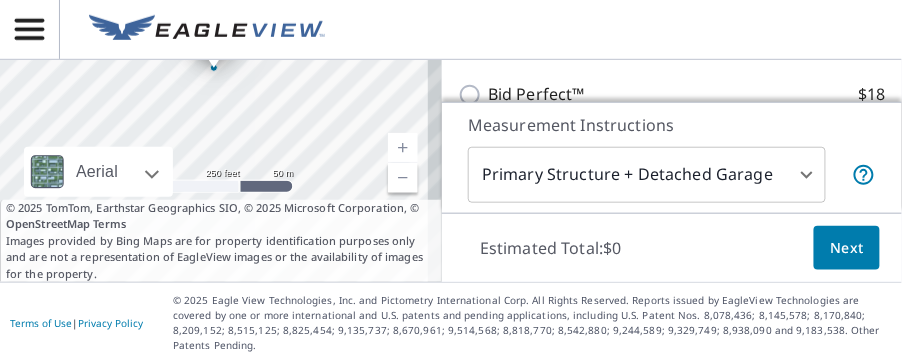 click on "Next" at bounding box center [847, 248] 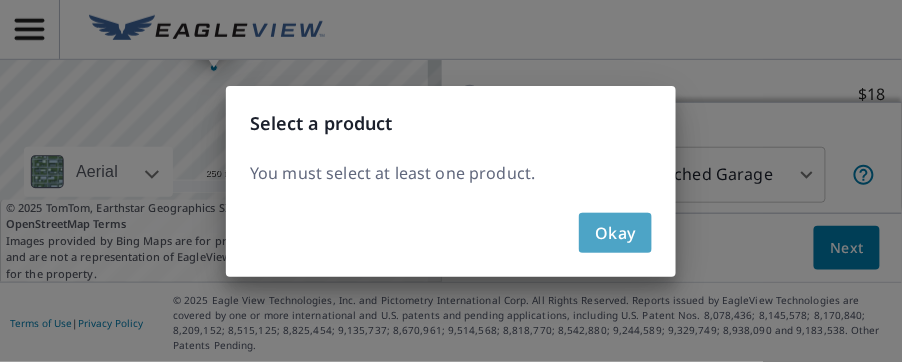 click on "Okay" at bounding box center [615, 233] 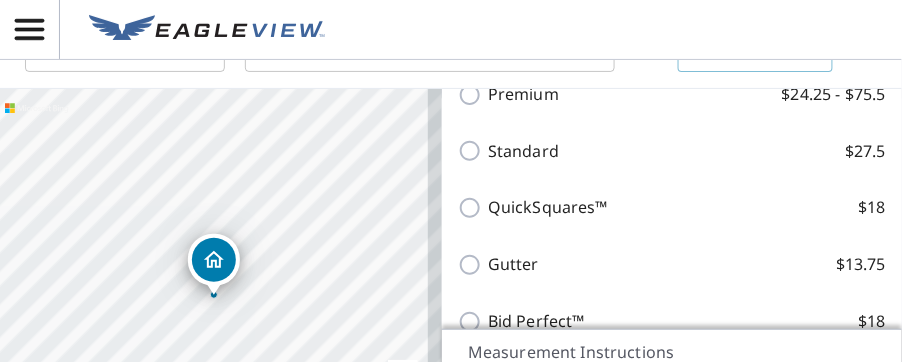 scroll, scrollTop: 0, scrollLeft: 0, axis: both 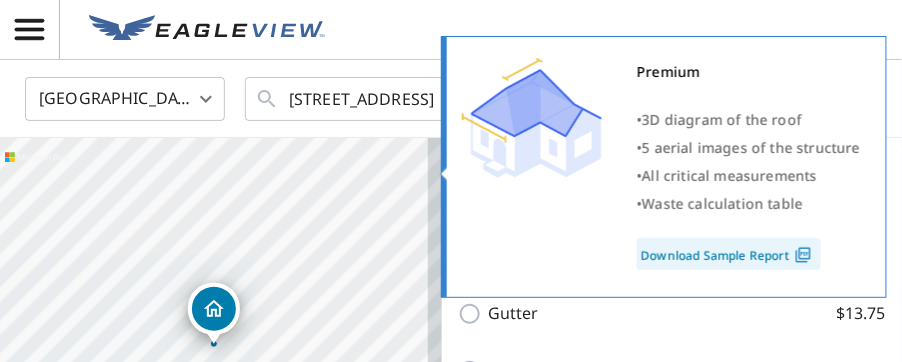 click on "Premium • 3D diagram of the roof • 5 aerial images of the structure • All critical measurements • Waste calculation table Download Sample Report" at bounding box center [664, 167] 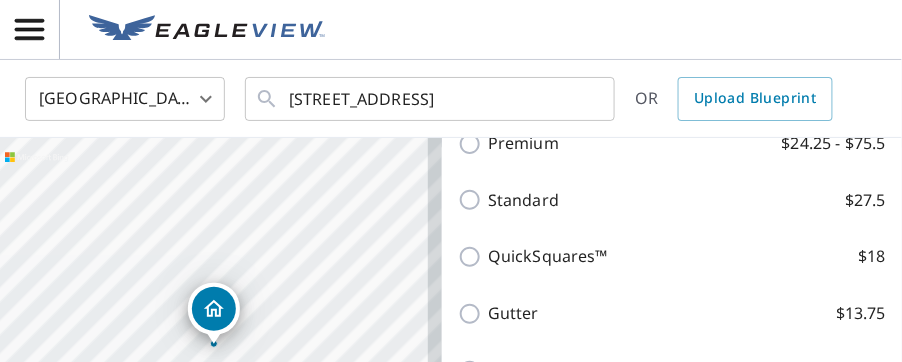 click at bounding box center [451, 30] 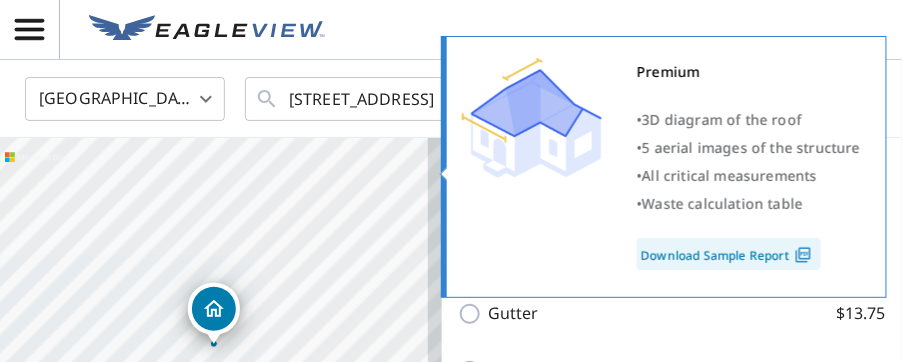 click on "Download Sample Report" at bounding box center (729, 254) 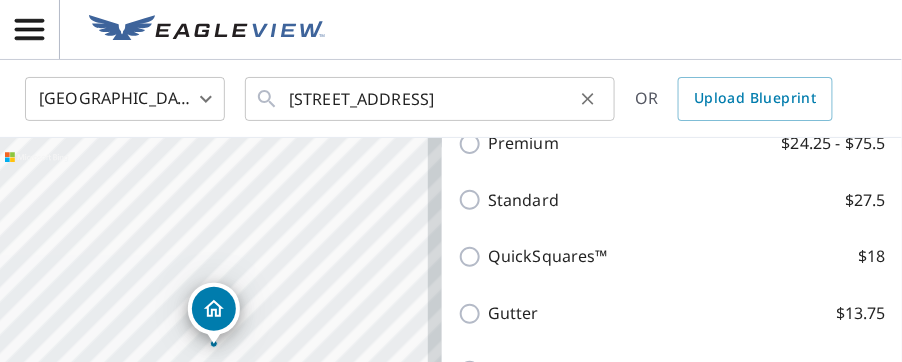 click 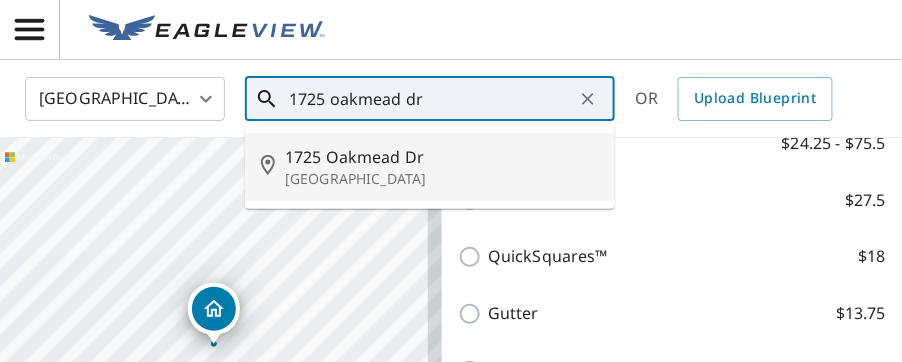 click on "1725 Oakmead Dr" at bounding box center [442, 157] 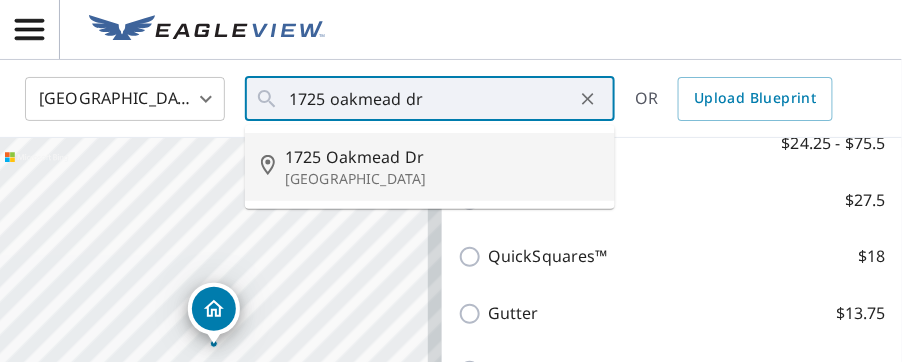 type on "1725 Oakmead Dr Concord, CA 94520" 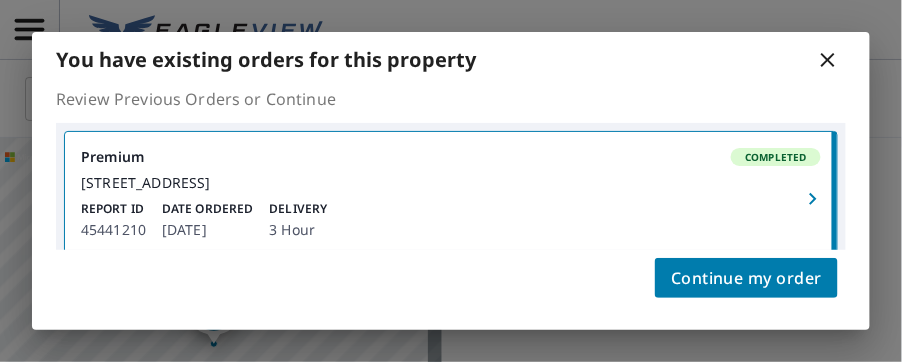 scroll, scrollTop: 261, scrollLeft: 0, axis: vertical 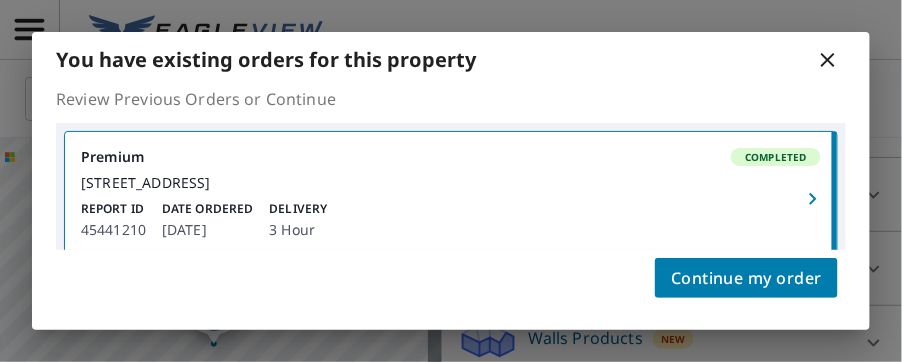 click 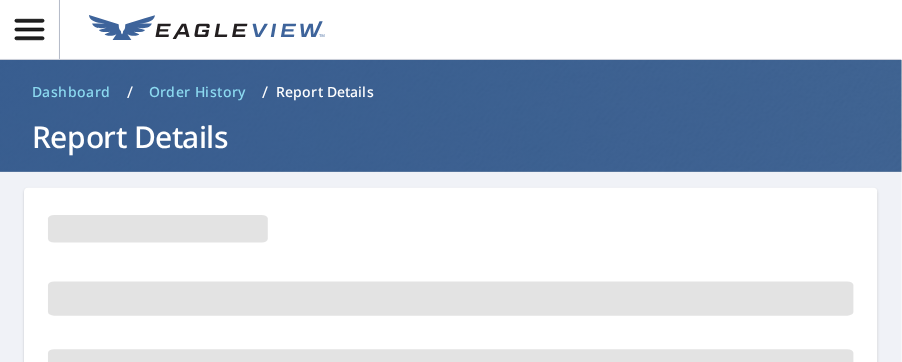 click at bounding box center (451, 287) 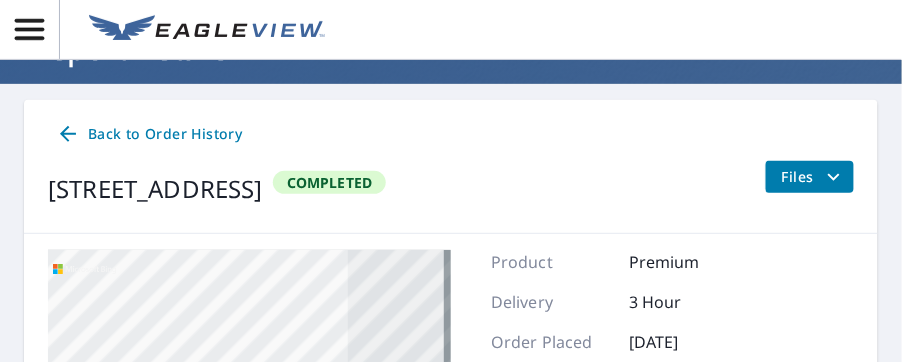 scroll, scrollTop: 87, scrollLeft: 0, axis: vertical 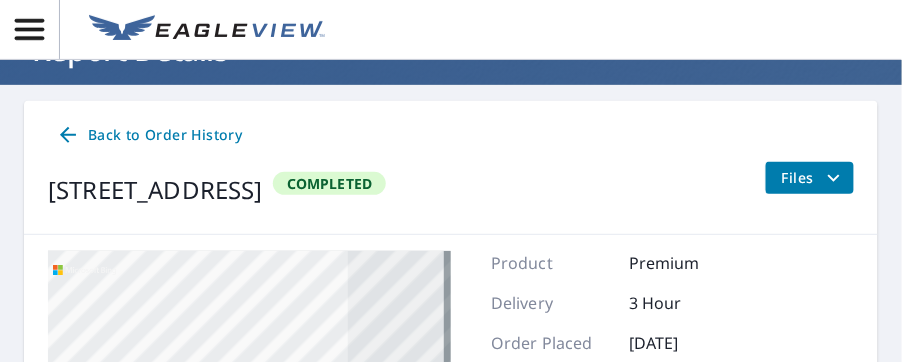 click on "Files" at bounding box center [814, 178] 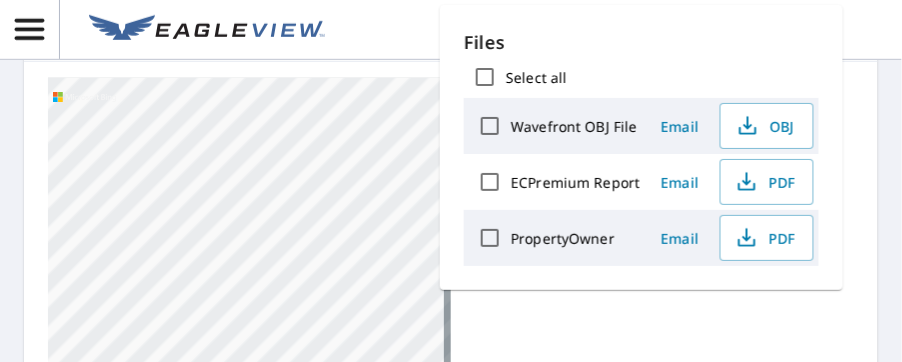 scroll, scrollTop: 287, scrollLeft: 0, axis: vertical 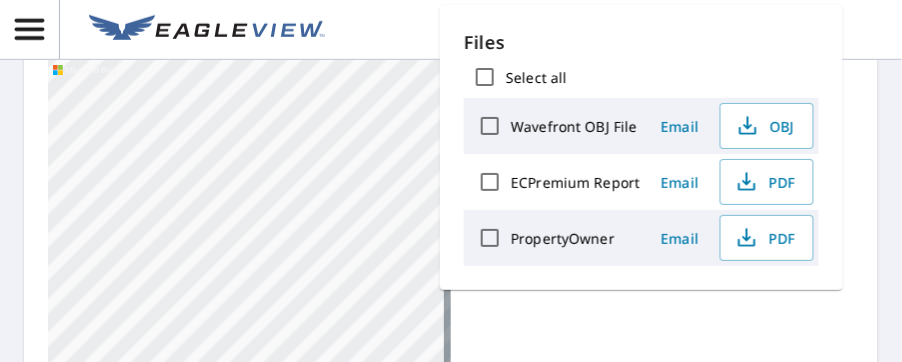 click on "1725 Oakmead Dr Concord, CA 94520" at bounding box center [249, 301] 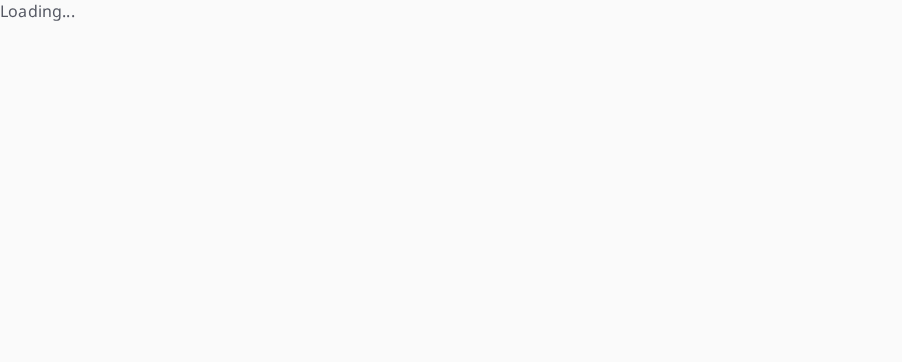 scroll, scrollTop: 0, scrollLeft: 0, axis: both 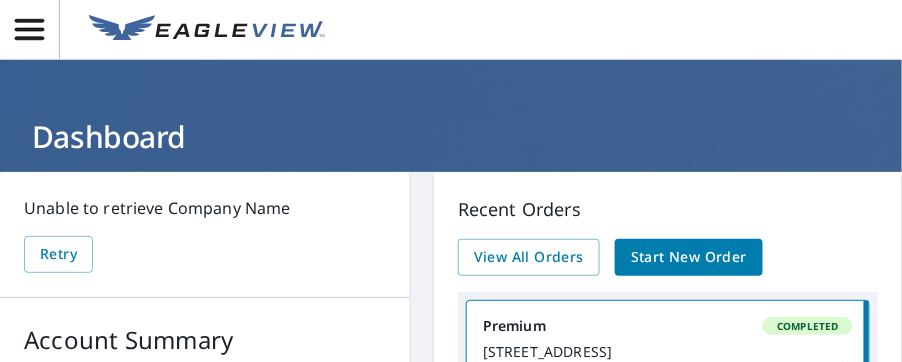 click on "Start New Order" at bounding box center [689, 257] 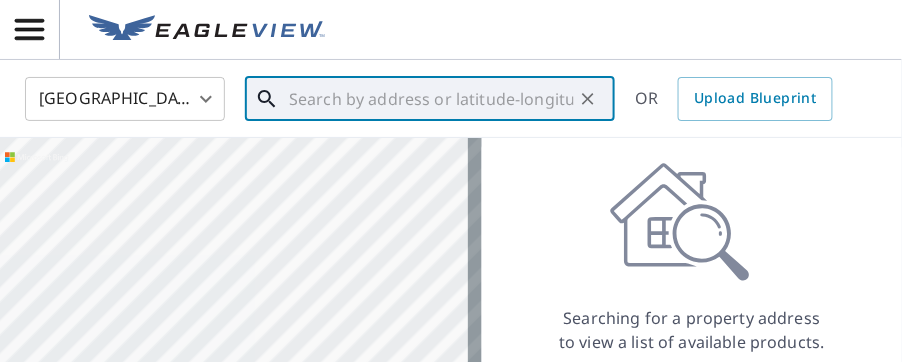 click at bounding box center (431, 99) 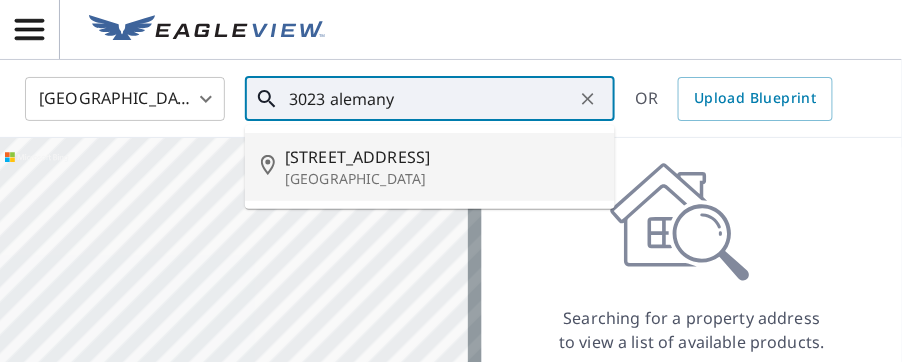 click on "[STREET_ADDRESS]" at bounding box center [442, 157] 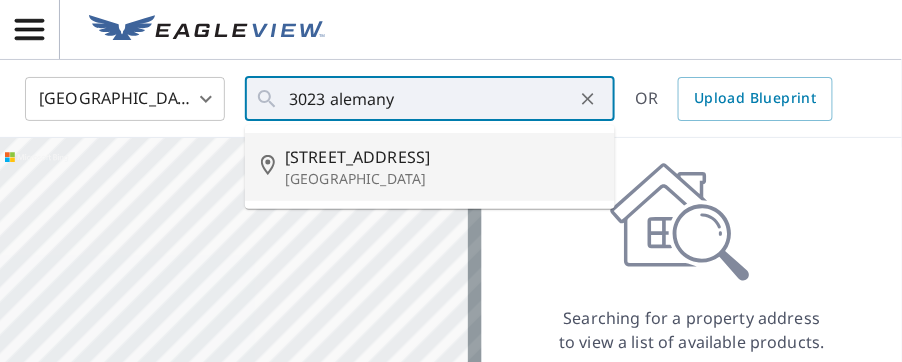 type on "[STREET_ADDRESS]" 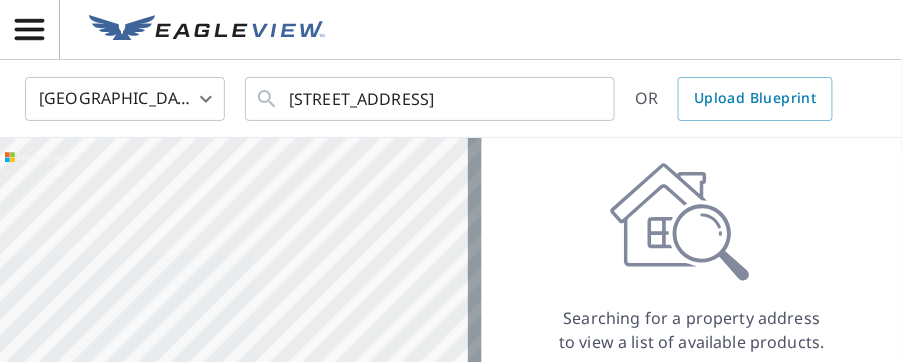 click at bounding box center (241, 348) 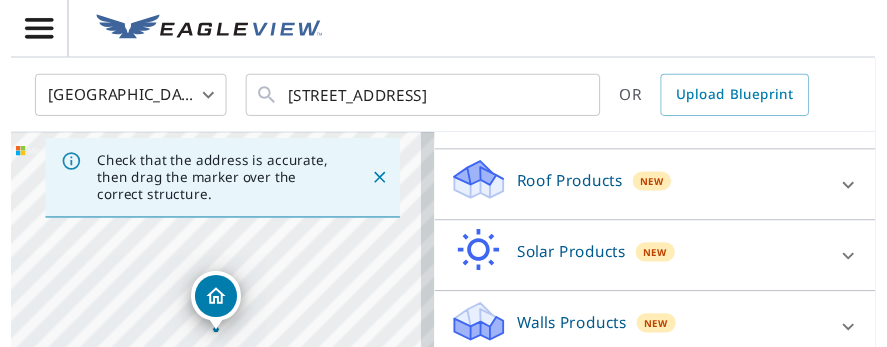 scroll, scrollTop: 284, scrollLeft: 0, axis: vertical 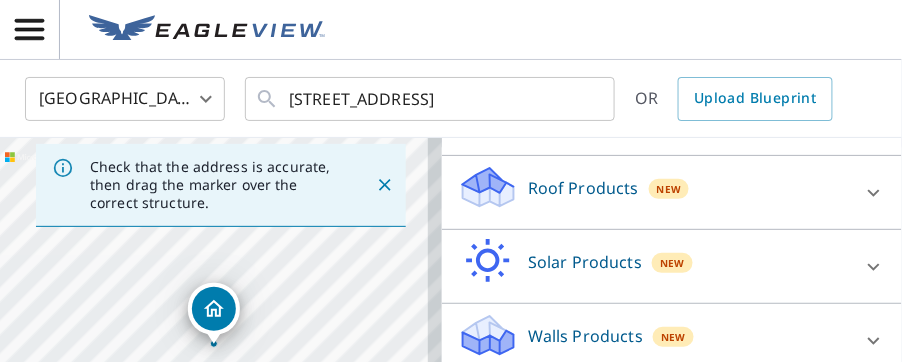 click on "Roof Products" at bounding box center [583, 188] 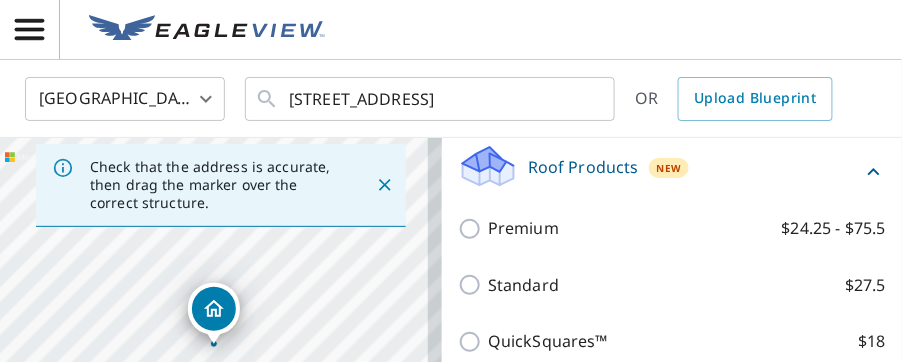click on "Roof Products" at bounding box center [583, 167] 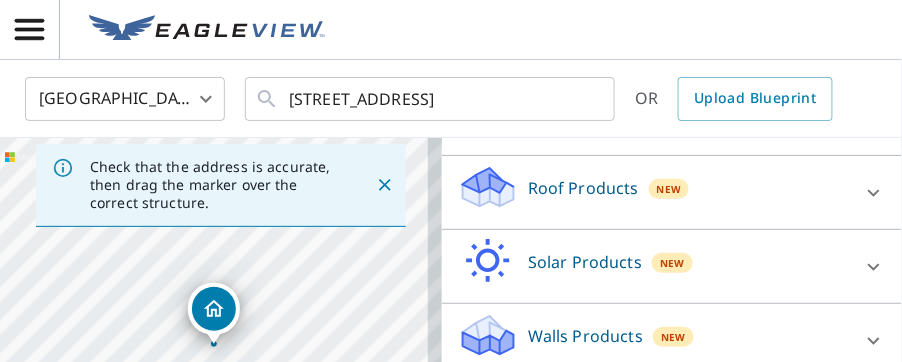 click on "Roof Products" at bounding box center [583, 188] 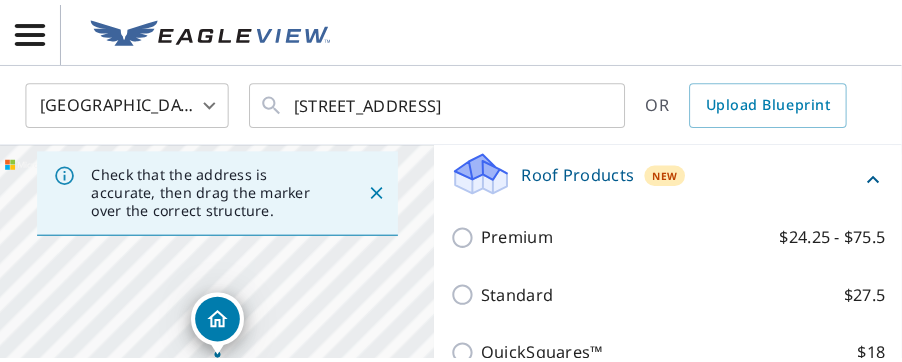scroll, scrollTop: 0, scrollLeft: 0, axis: both 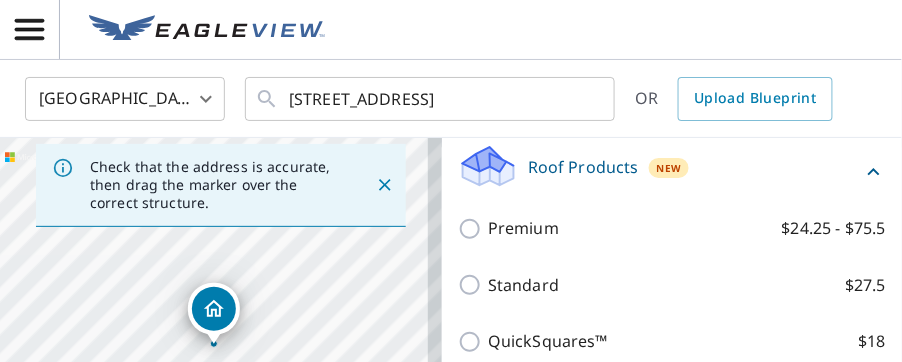 click 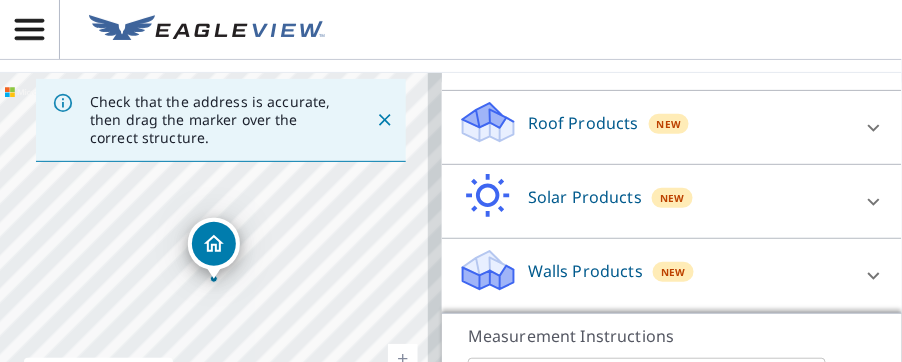 scroll, scrollTop: 100, scrollLeft: 0, axis: vertical 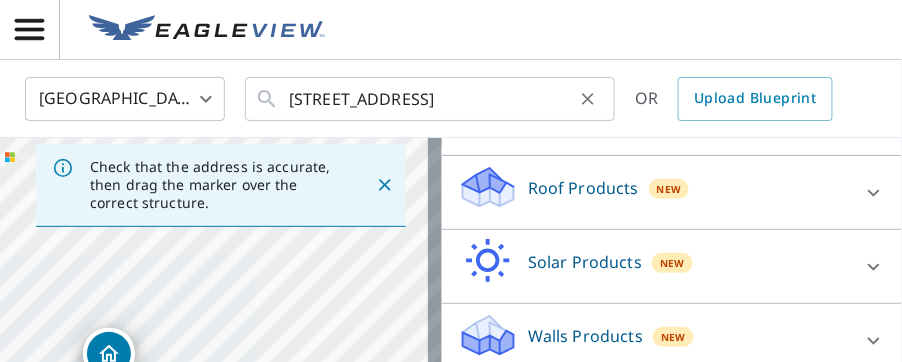 click 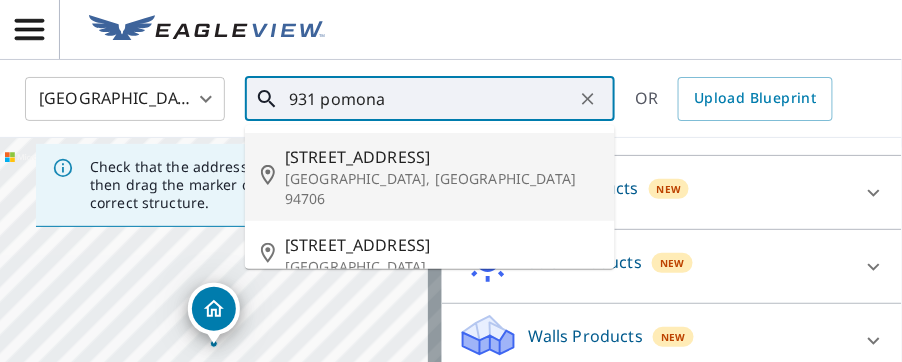 click on "[STREET_ADDRESS]" at bounding box center [442, 157] 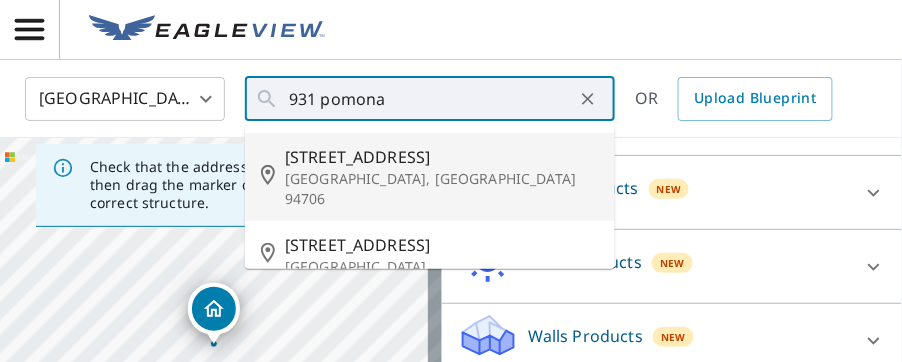 type on "[STREET_ADDRESS]" 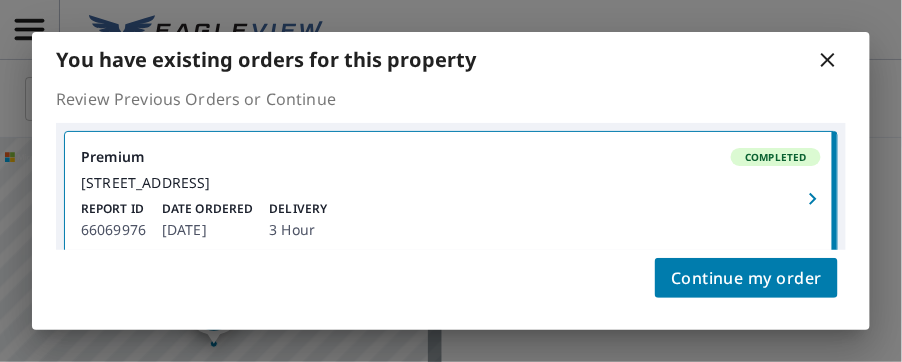 scroll, scrollTop: 261, scrollLeft: 0, axis: vertical 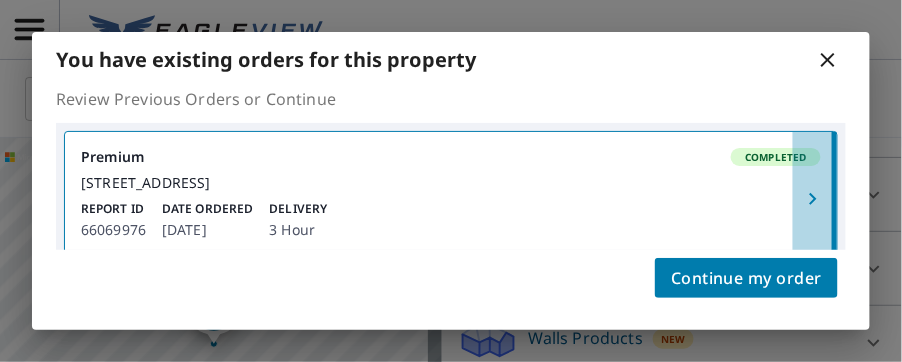 click 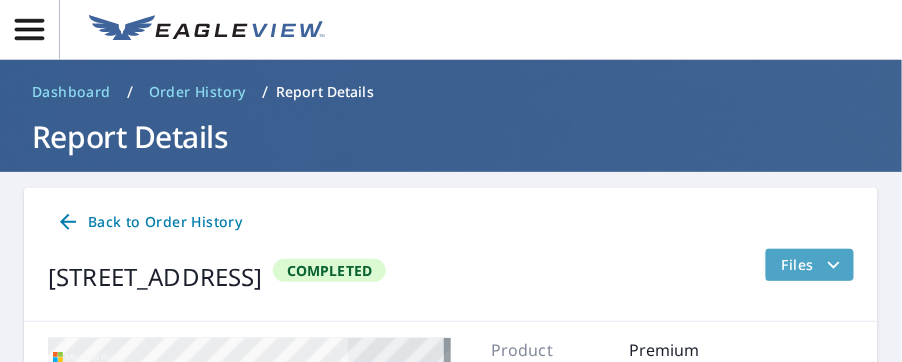 click on "Files" at bounding box center (814, 265) 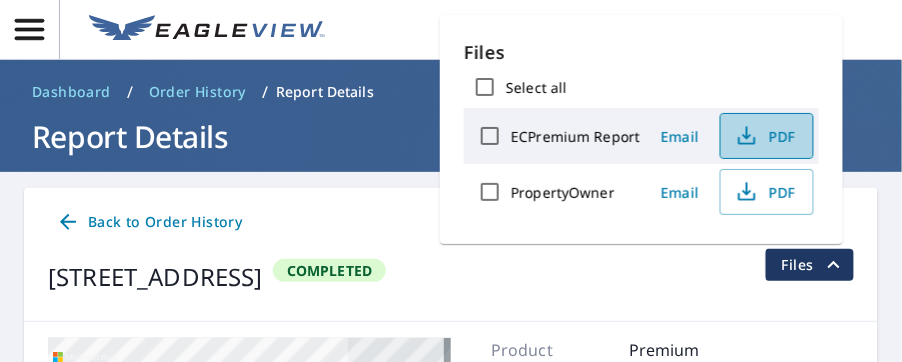 click 